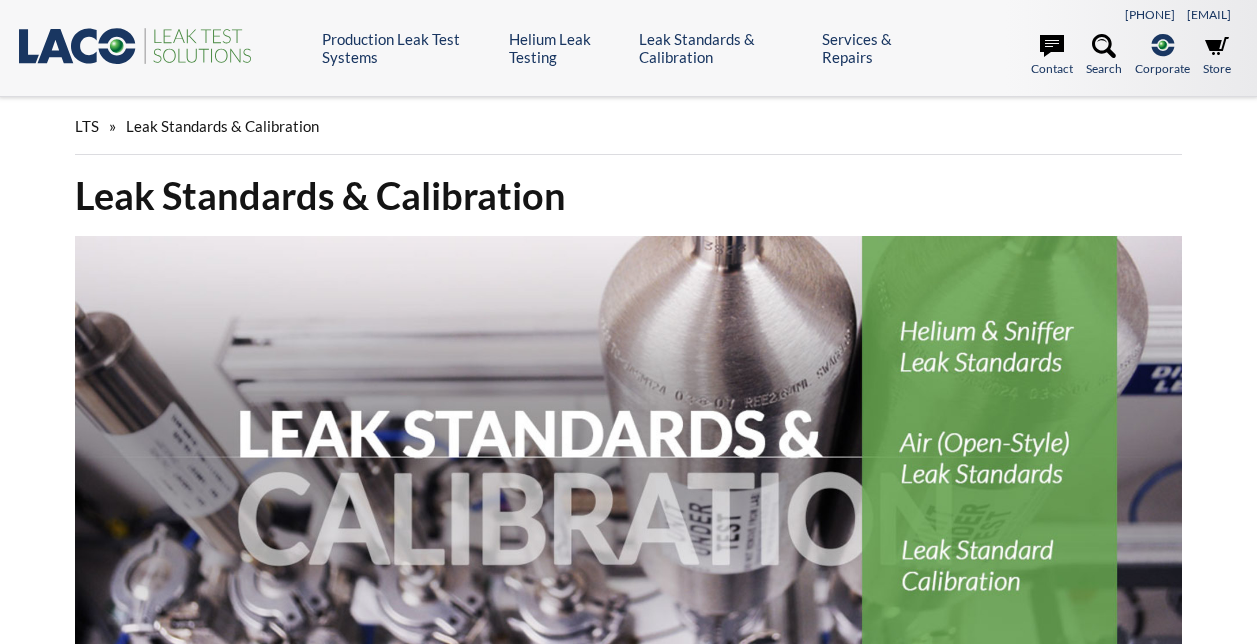 scroll, scrollTop: 1127, scrollLeft: 0, axis: vertical 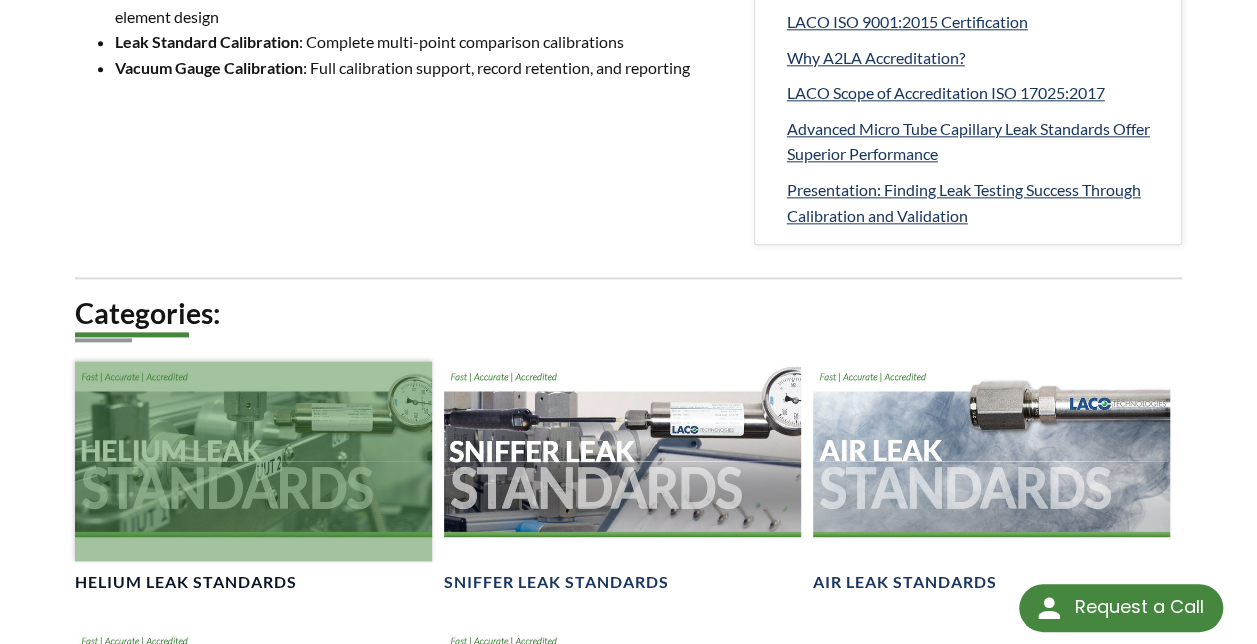 click at bounding box center [253, 461] 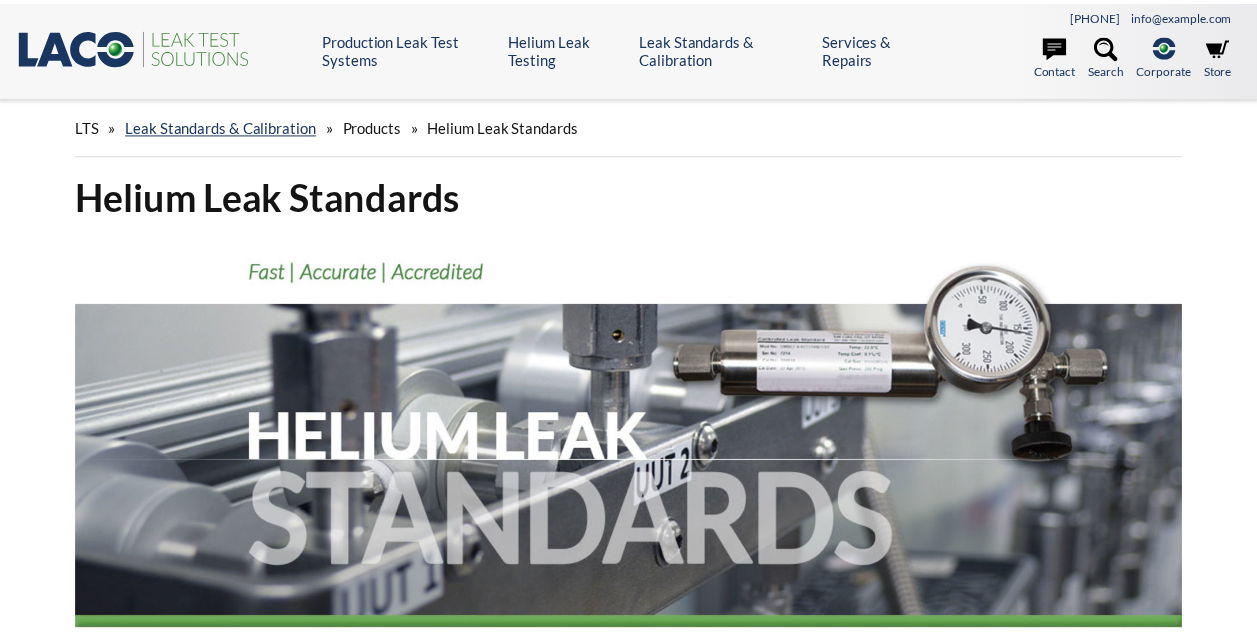 scroll, scrollTop: 0, scrollLeft: 0, axis: both 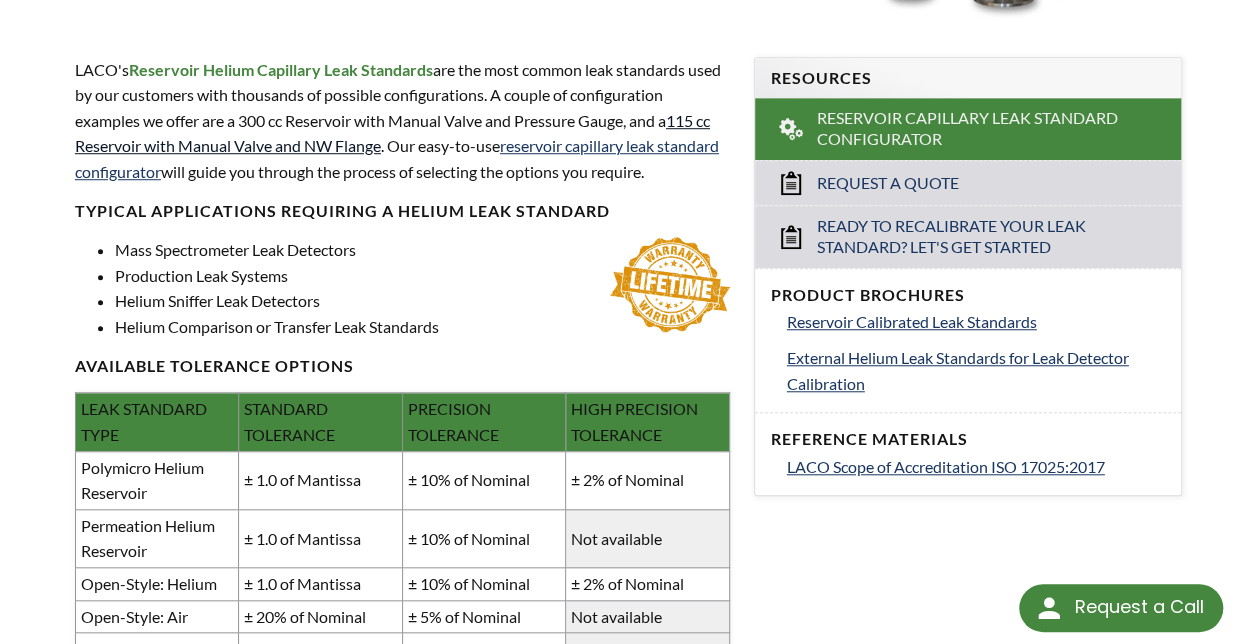click on "115 cc Reservoir with Manual Valve and NW Flange" at bounding box center (392, 133) 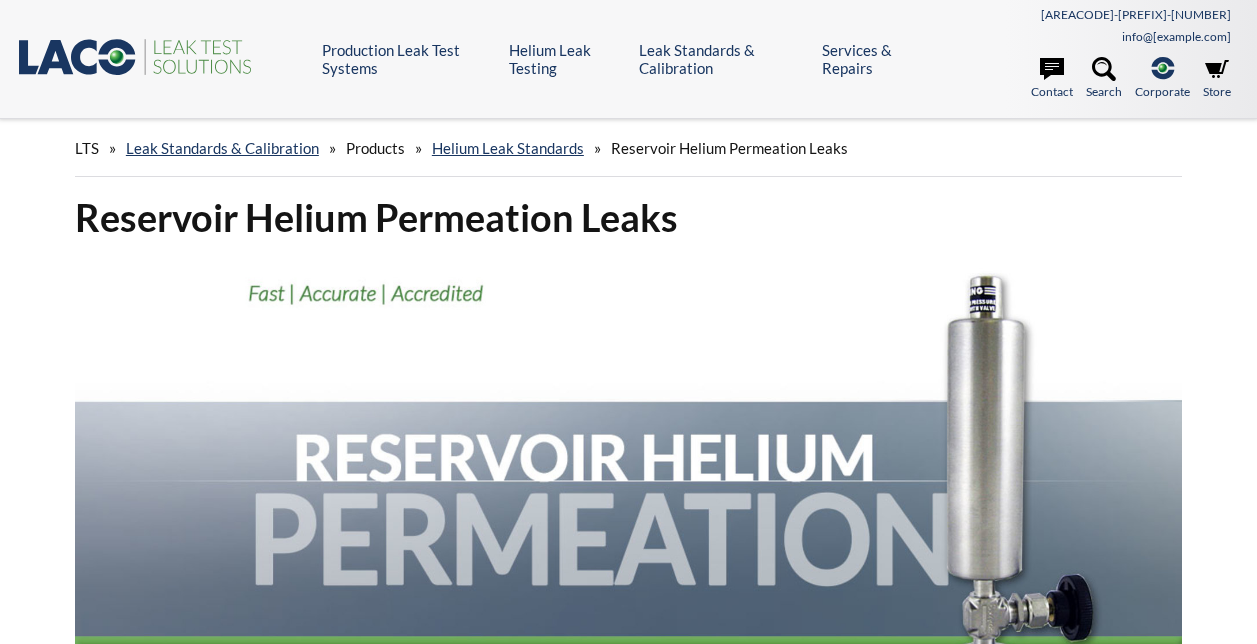 scroll, scrollTop: 0, scrollLeft: 0, axis: both 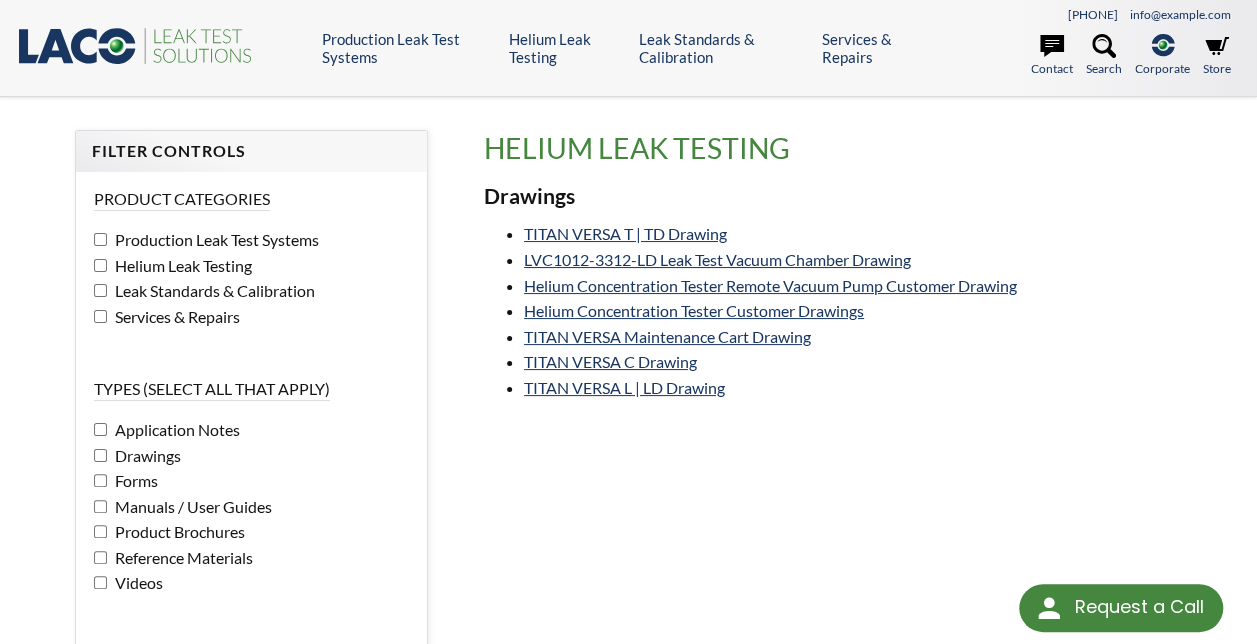 click on "Leak Standards & Calibration" at bounding box center [214, 239] 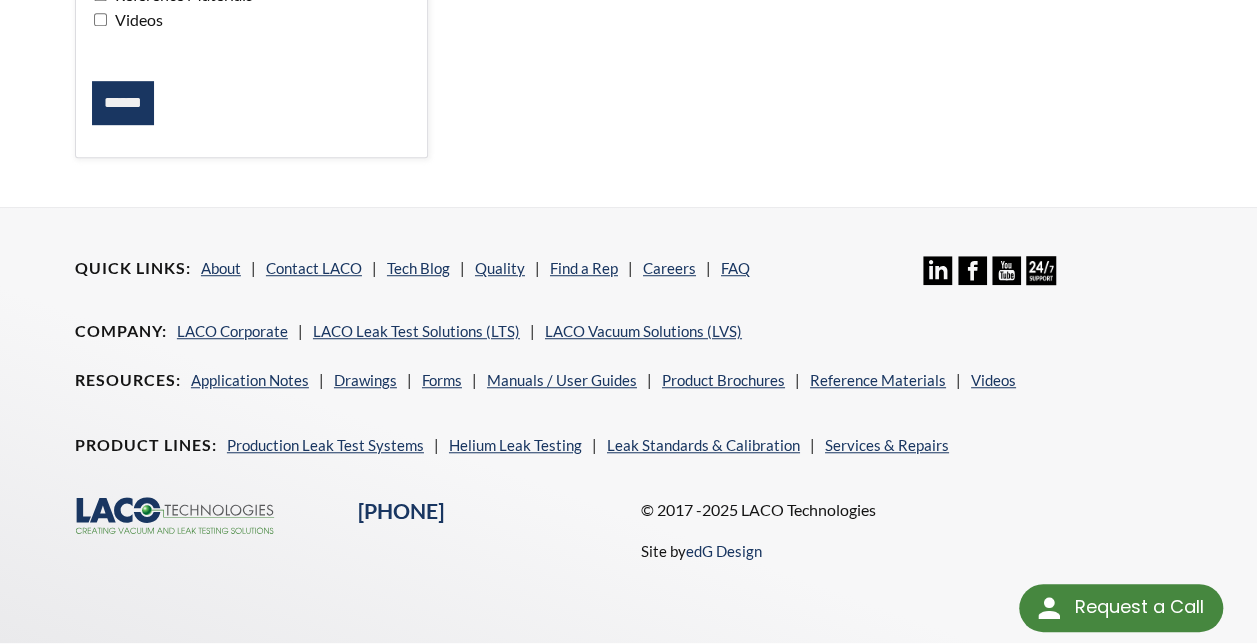 scroll, scrollTop: 0, scrollLeft: 0, axis: both 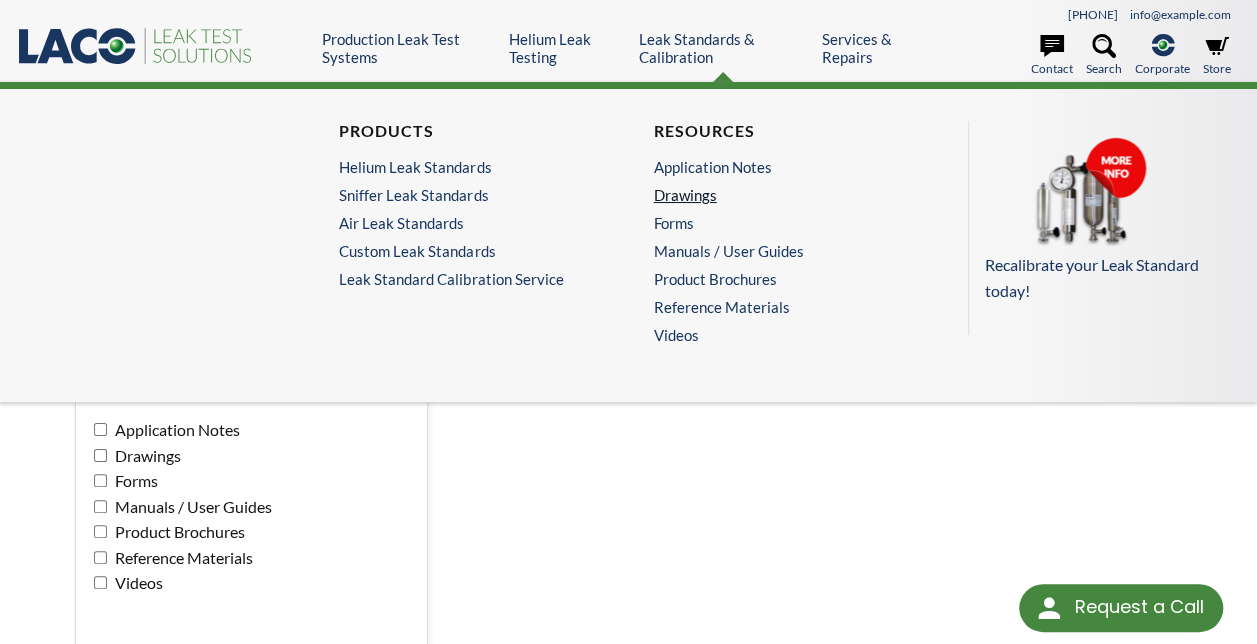 click on "Drawings" at bounding box center (781, 195) 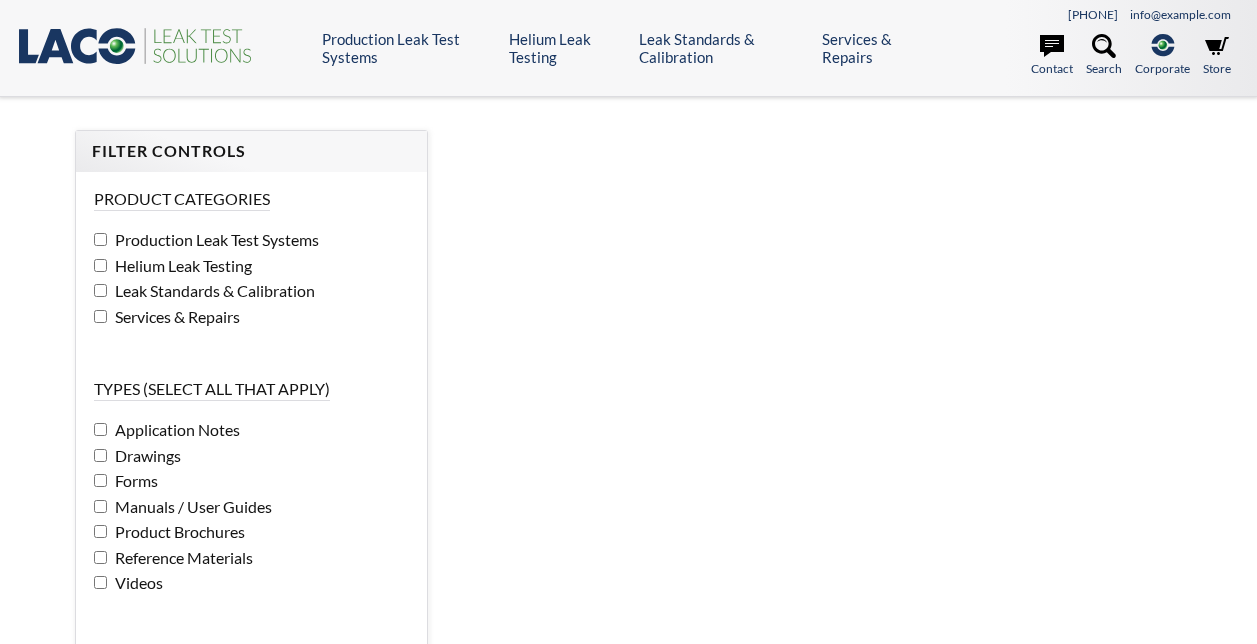 scroll, scrollTop: 0, scrollLeft: 0, axis: both 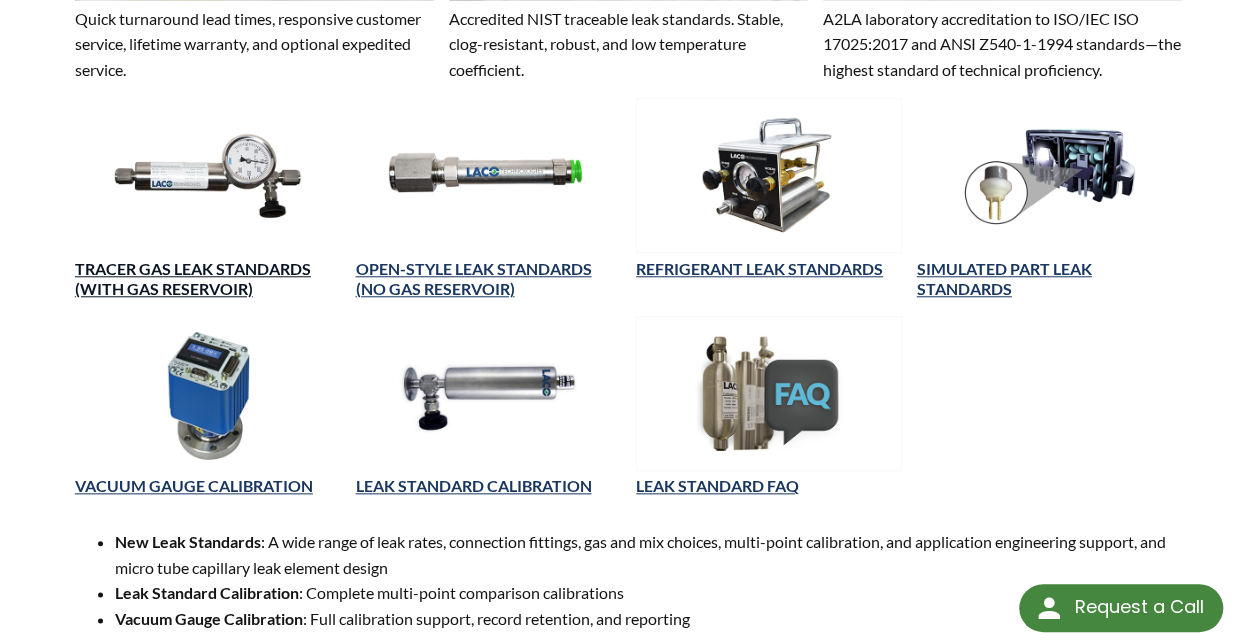 click on "TRACER
GAS LEAK STANDARDS (WITH GAS RESERVOIR)" at bounding box center (193, 279) 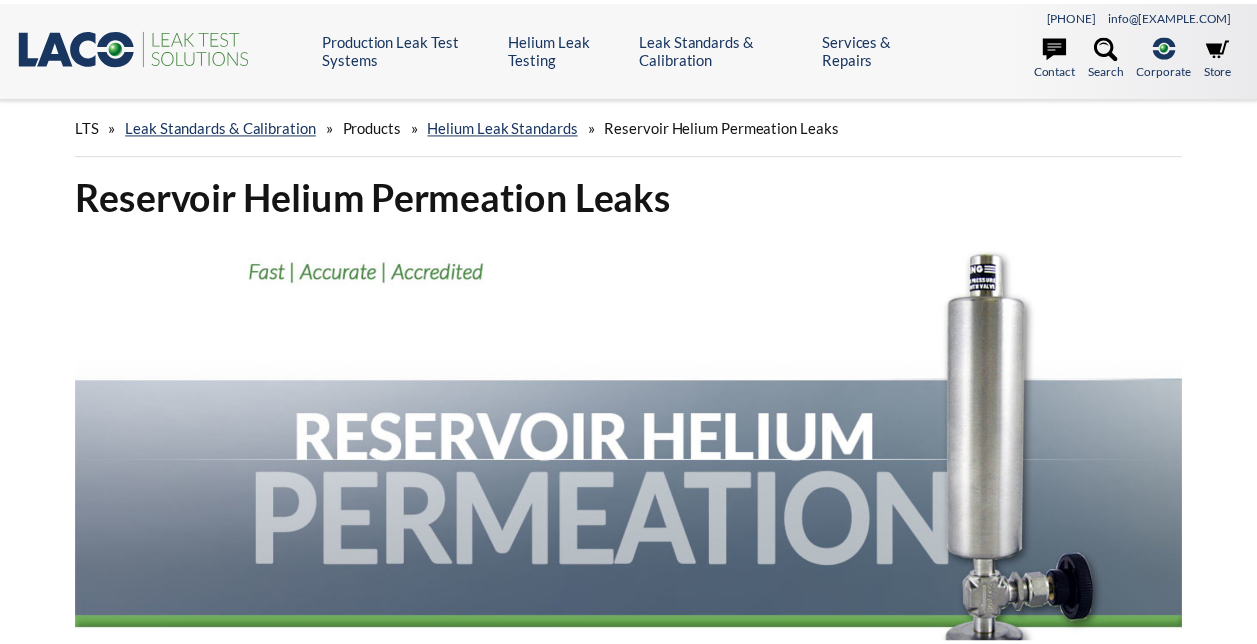 scroll, scrollTop: 0, scrollLeft: 0, axis: both 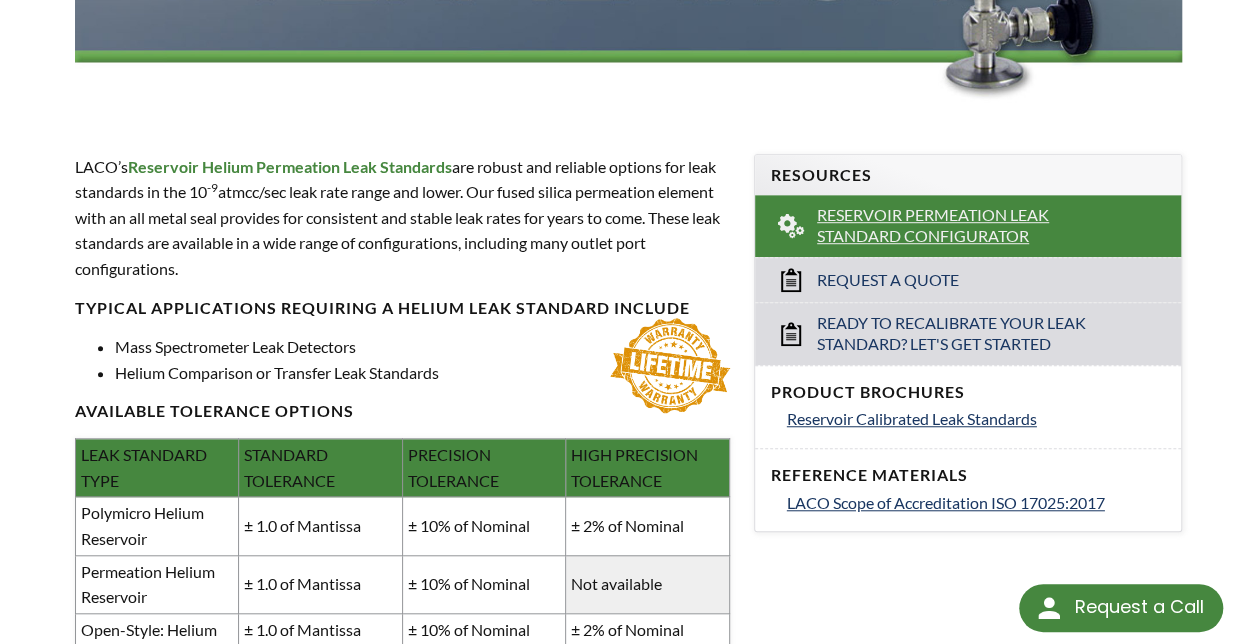 click on "Reservoir Permeation Leak Standard Configurator" at bounding box center (968, 226) 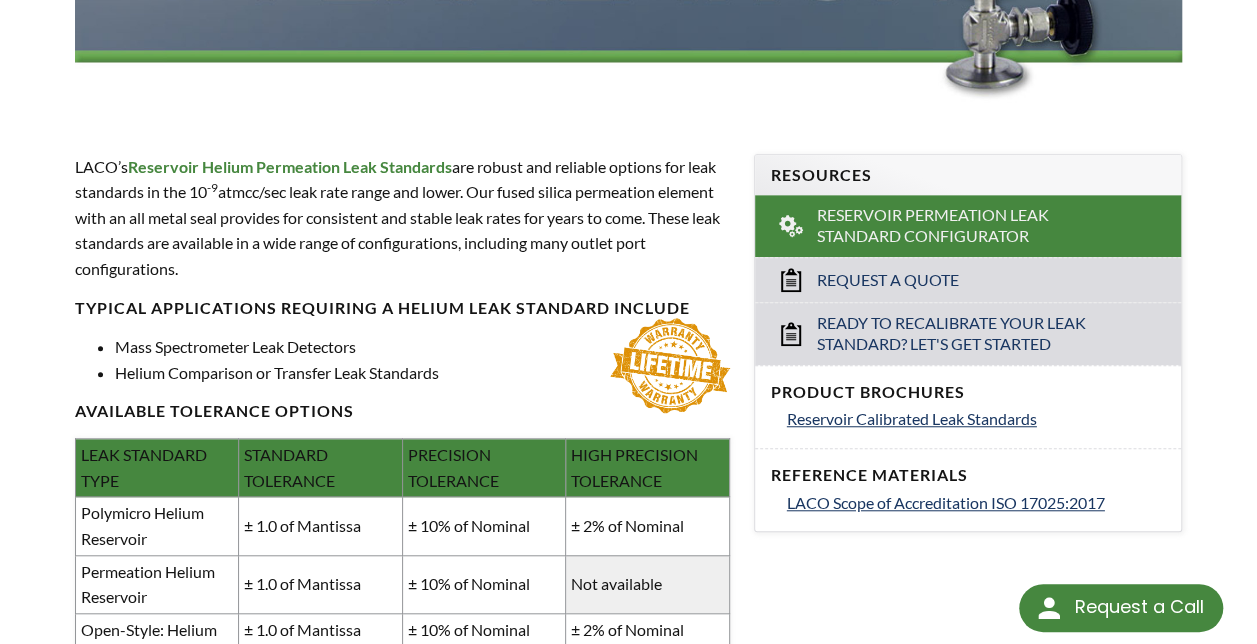 click on "Reservoir Helium Permeation Leaks
LACO’s  Reservoir Helium Permeation Leak Standards  are robust and reliable options for leak standards in the 10 -9  atmcc/sec leak rate range and lower. Our fused silica permeation element with an all metal seal provides for consistent and stable leak rates for years to come. These leak standards are available in a wide range of configurations, including many outlet port configurations. Typical applications requiring a helium leak standard include Mass Spectrometer Leak Detectors Helium Comparison or Transfer Leak Standards available Tolerance options LEAK STANDARD TYPE STANDARD TOLERANCE PRECISION TOLERANCE HIGH PRECISION TOLERANCE Polymicro Helium Reservoir ± 1.0 of Mantissa ± 10% of Nominal ± 2% of Nominal Permeation Helium Reservoir ± 1.0 of Mantissa ± 10% of Nominal Not available Open-Style: Helium ± 1.0 of Mantissa ± 10% of Nominal ± 2% of Nominal Open-Style: Air ± 20% of Nominal ± 5% of Nominal Not available Sniffer: Helium" at bounding box center (628, 203) 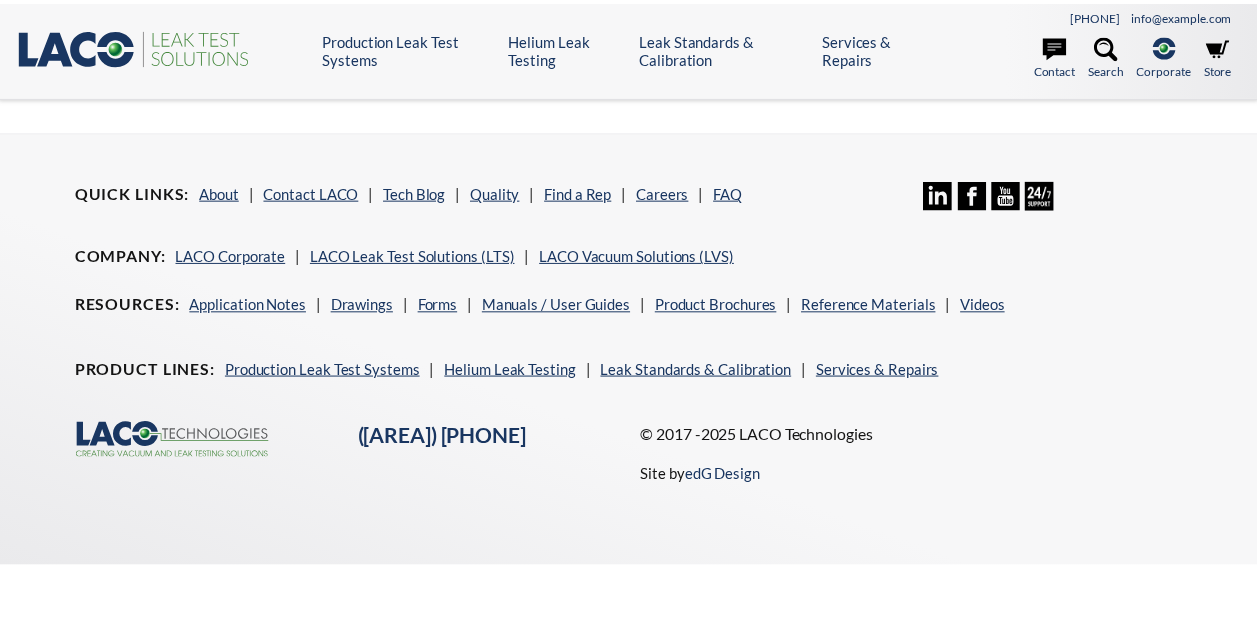 scroll, scrollTop: 0, scrollLeft: 0, axis: both 